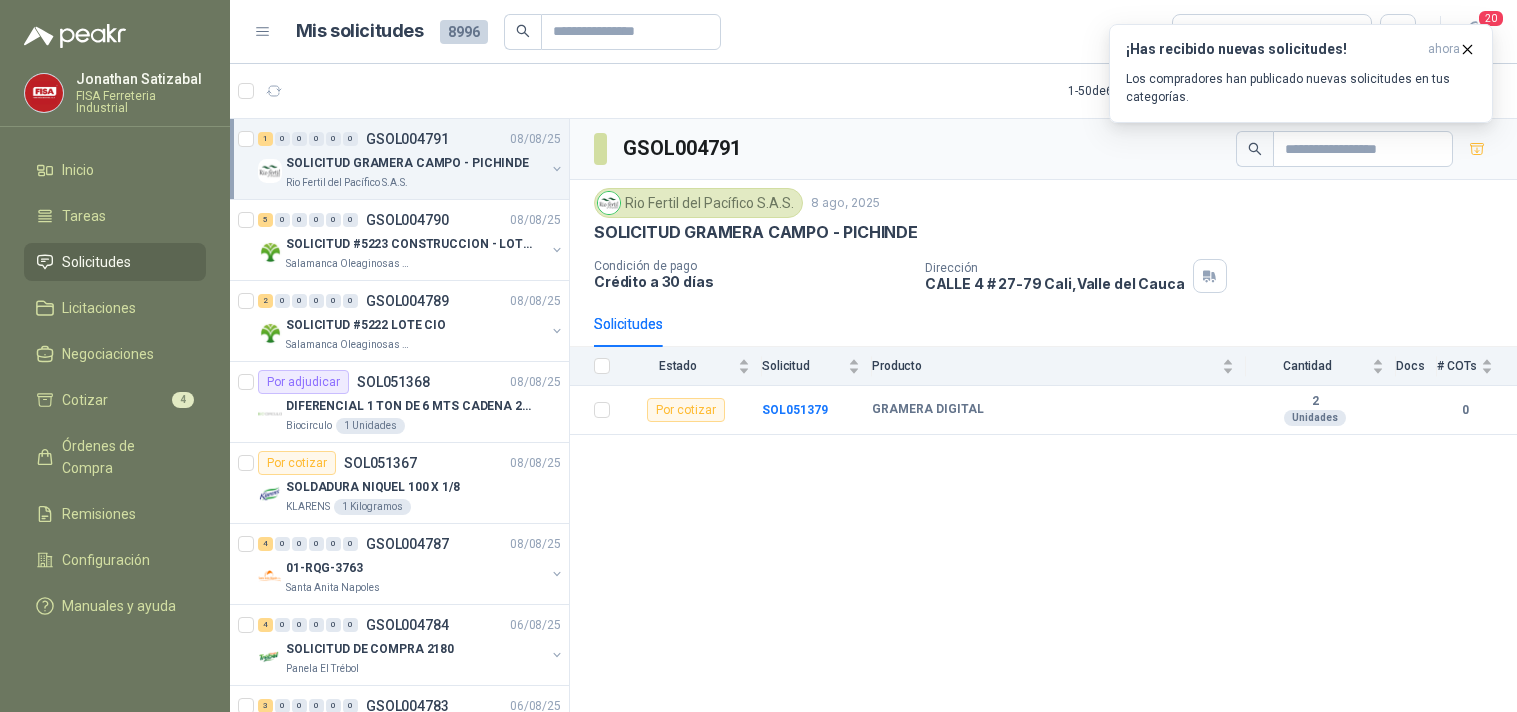 scroll, scrollTop: 0, scrollLeft: 0, axis: both 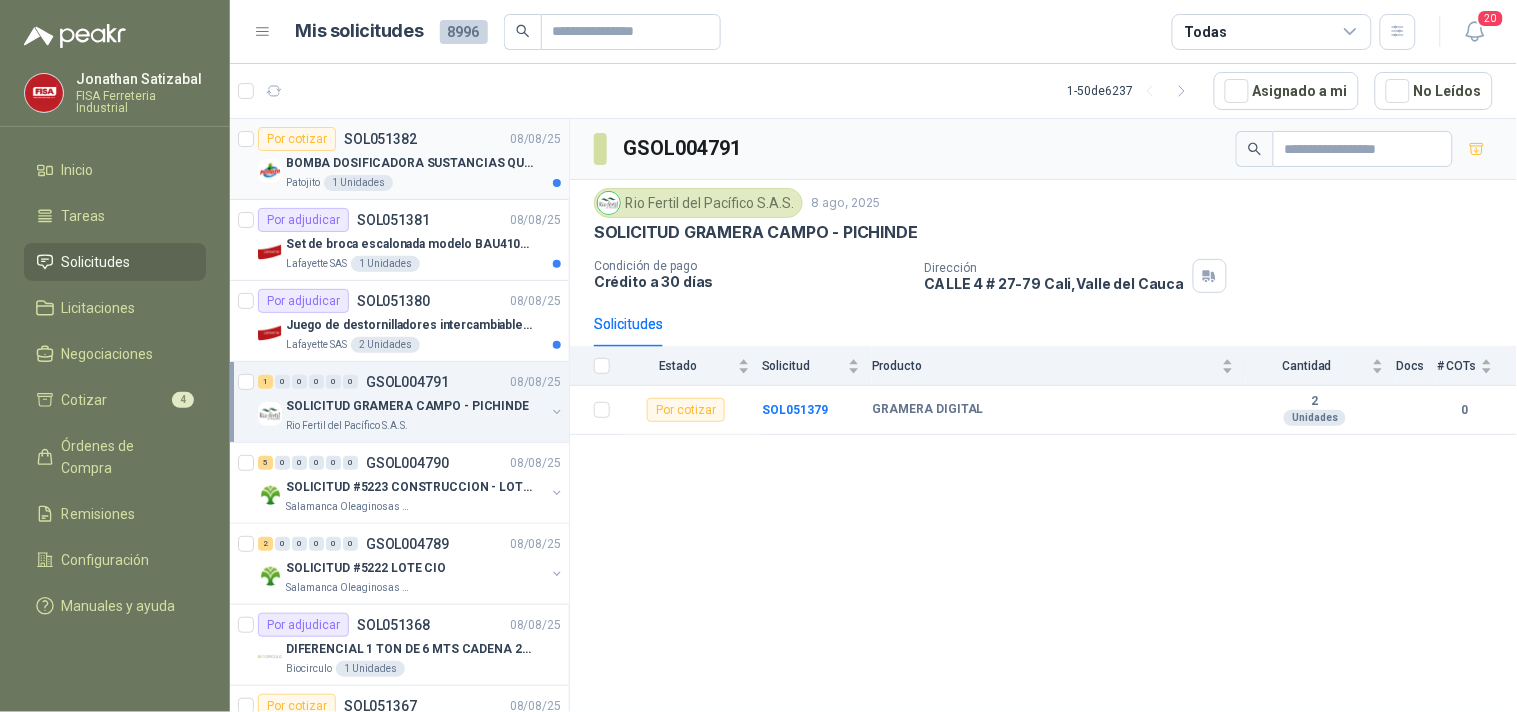 click on "BOMBA DOSIFICADORA SUSTANCIAS QUIMICAS" at bounding box center (423, 163) 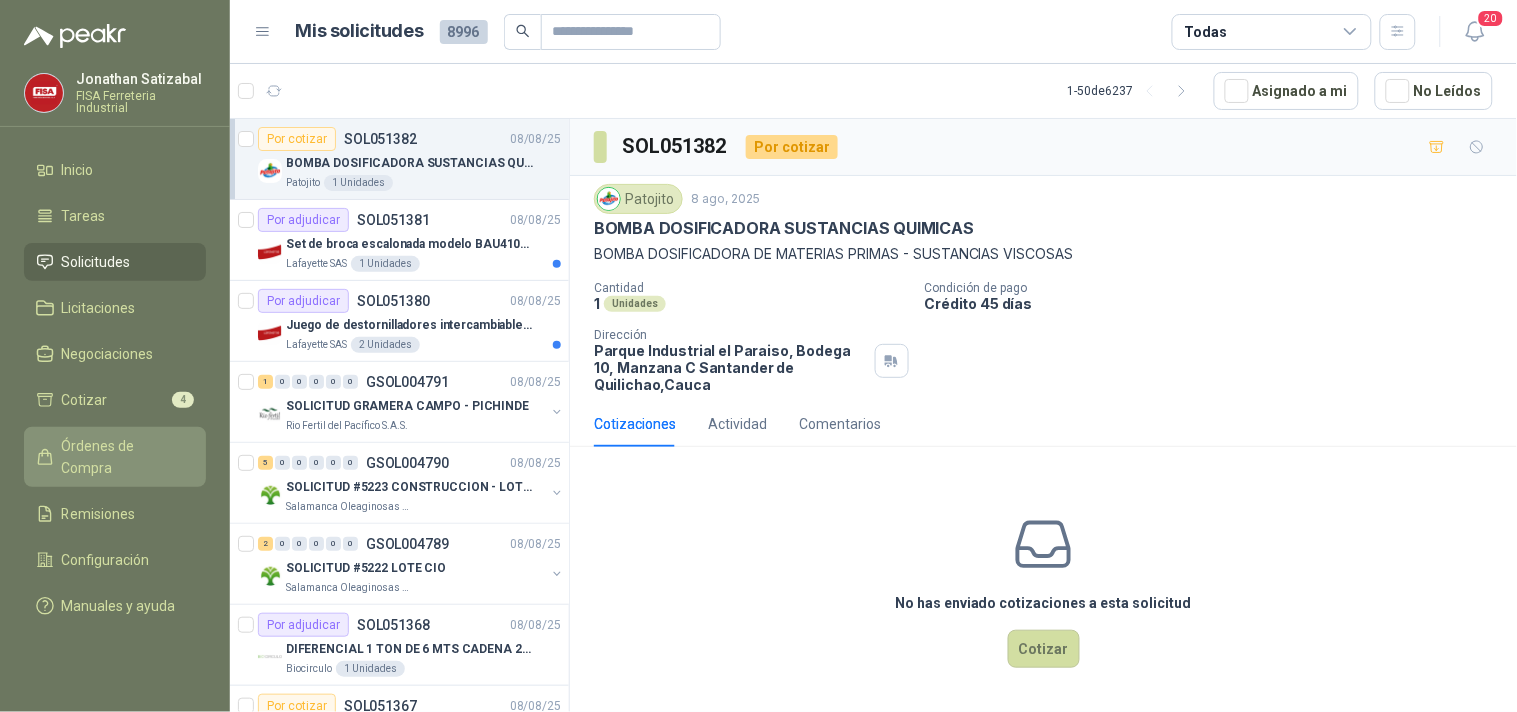 click on "Órdenes de Compra" at bounding box center [124, 457] 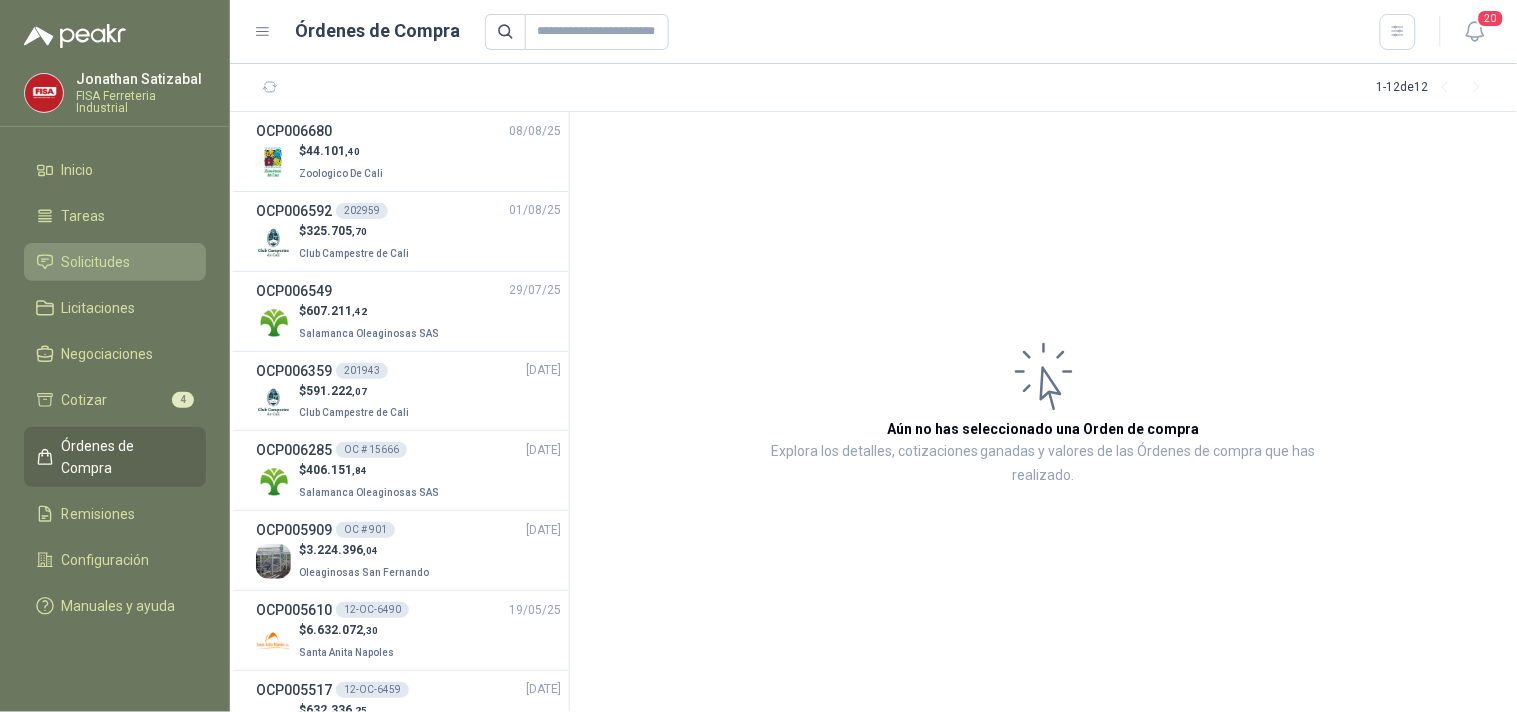 click on "Solicitudes" at bounding box center [96, 262] 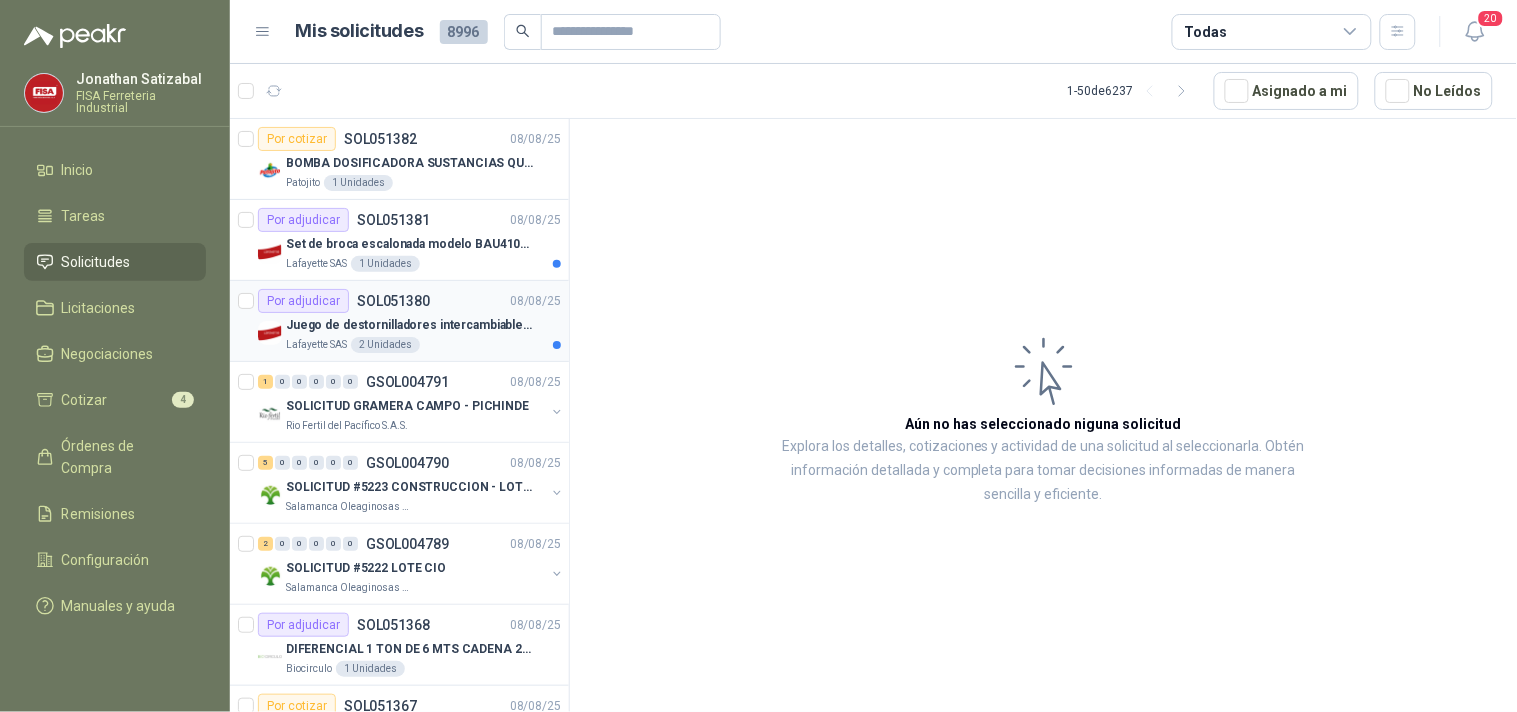 click on "Juego de destornilladores intercambiables de mango aislados Ref: 32288" at bounding box center (410, 325) 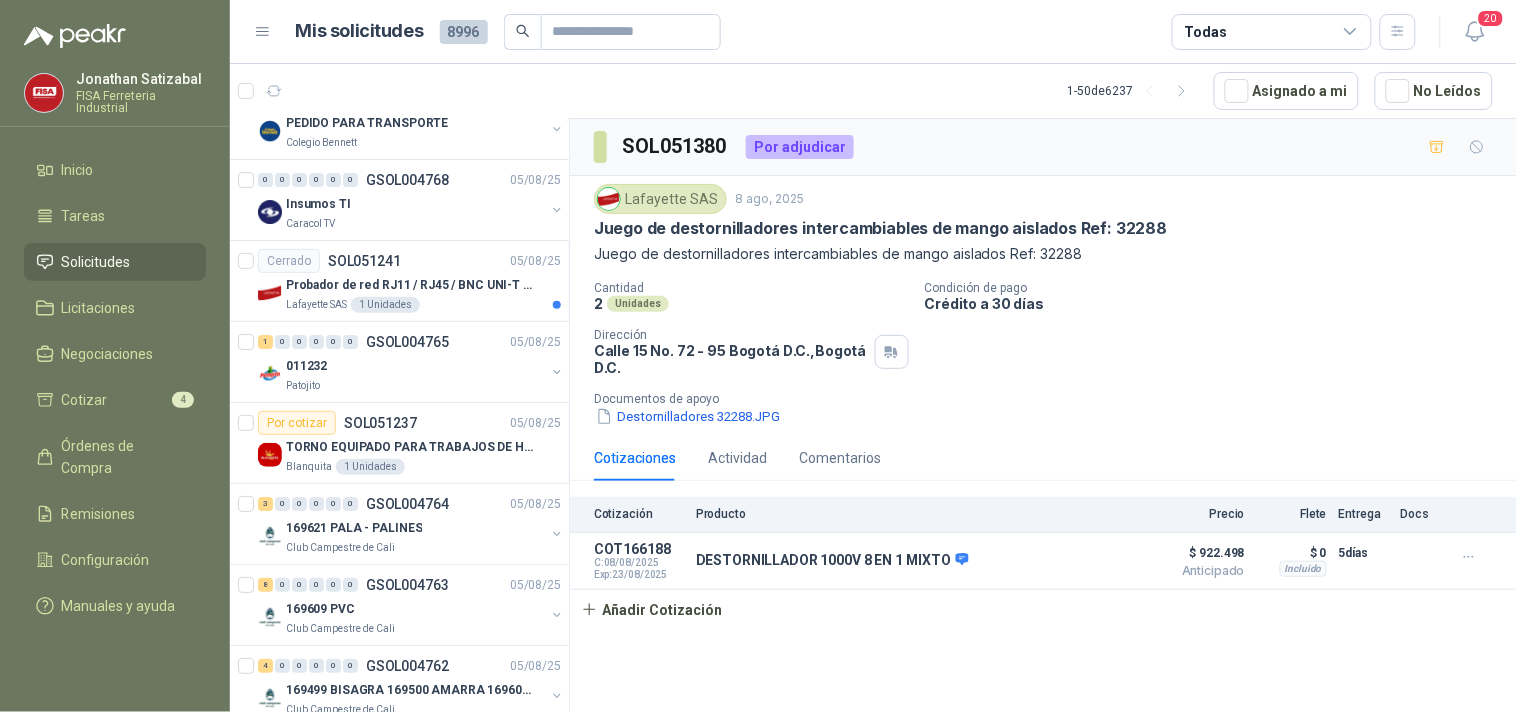 scroll, scrollTop: 1747, scrollLeft: 0, axis: vertical 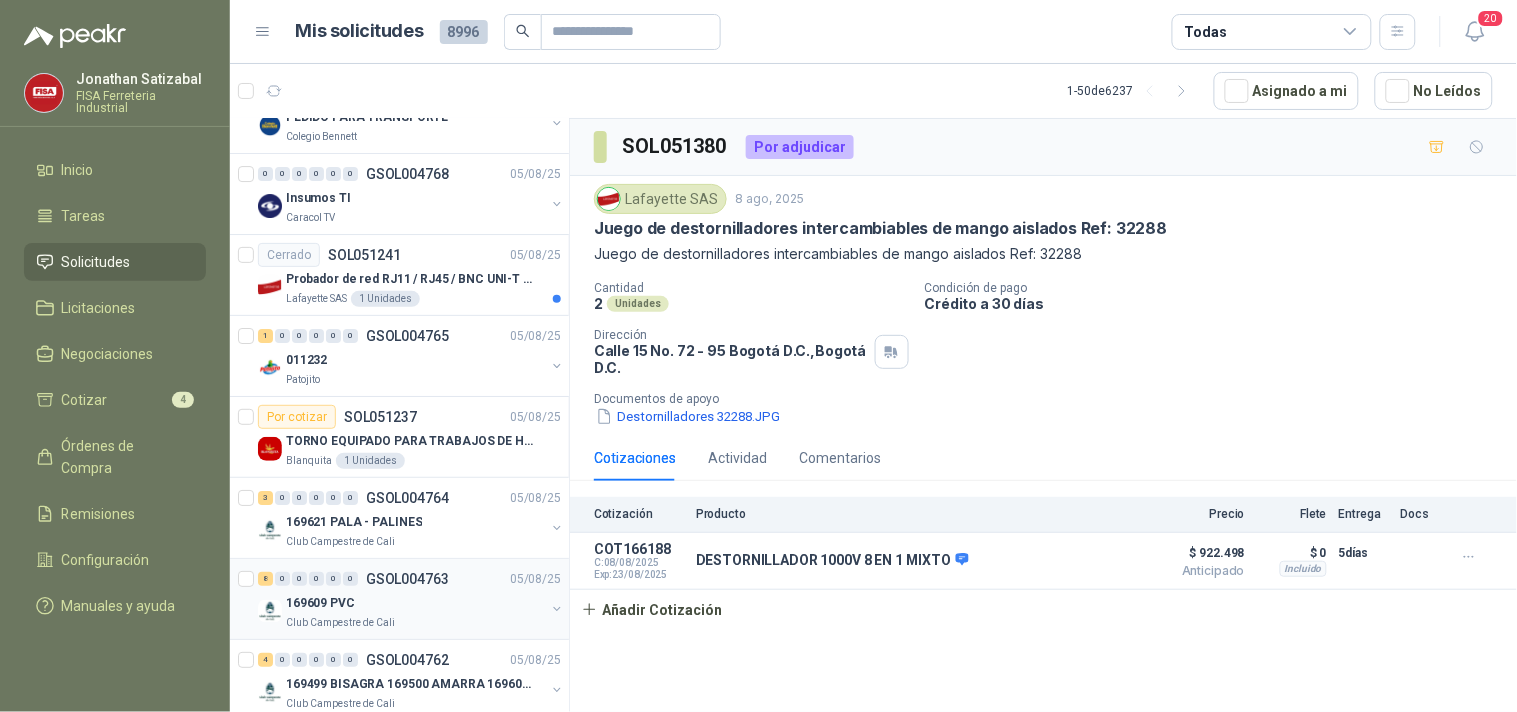 click on "169609   PVC" at bounding box center (415, 603) 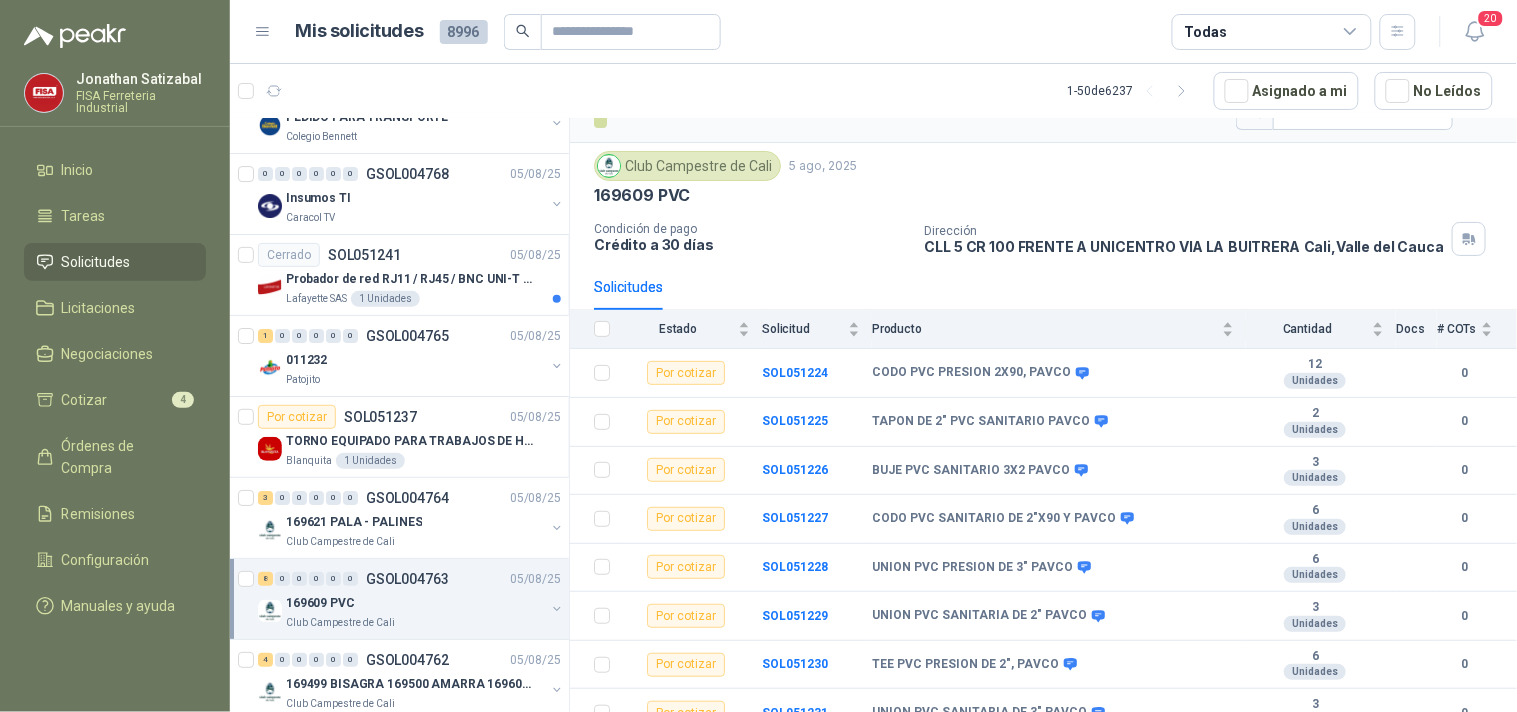 scroll, scrollTop: 60, scrollLeft: 0, axis: vertical 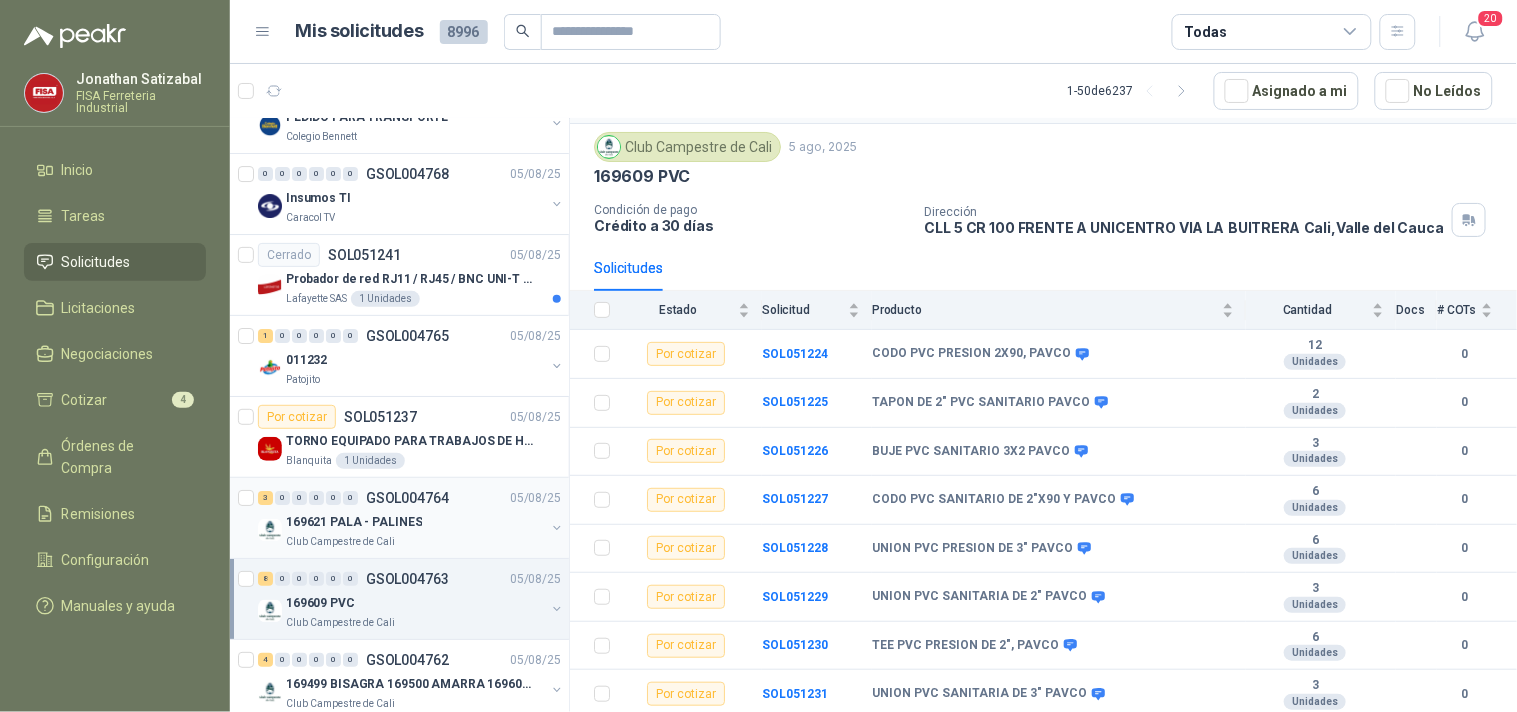 click on "[NUMBER]   [NUMBER]   [NUMBER]   [NUMBER]   [NUMBER]   [NUMBER] GSOL004764 [DATE]" at bounding box center [411, 498] 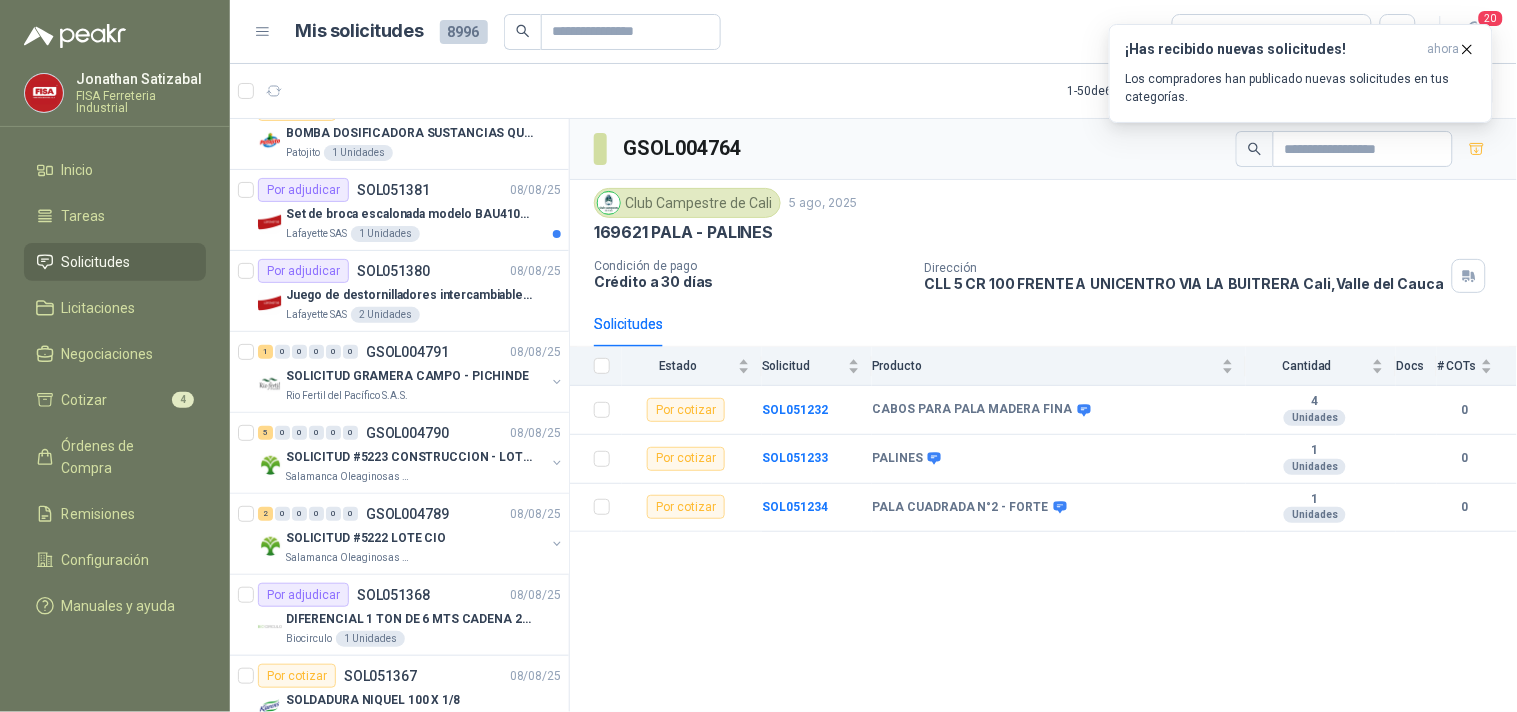 scroll, scrollTop: 0, scrollLeft: 0, axis: both 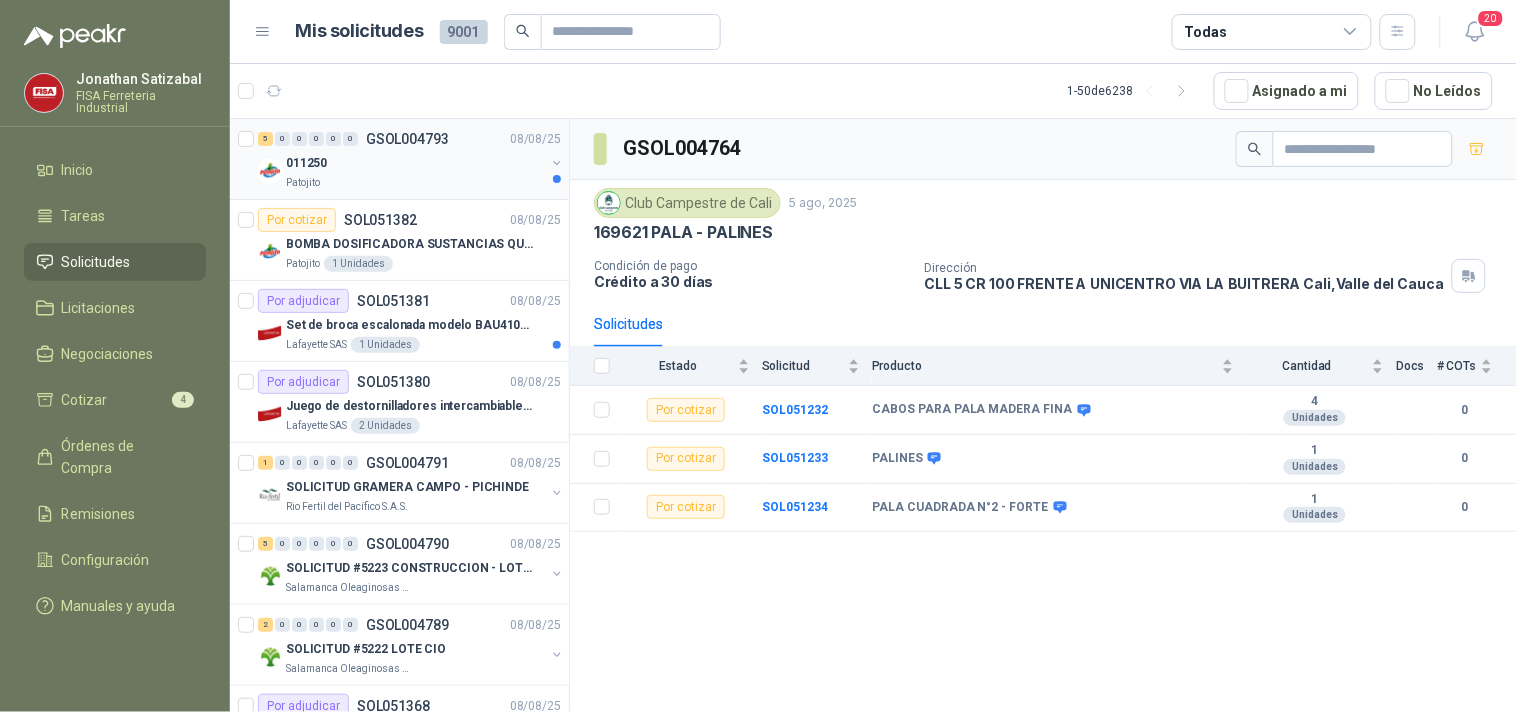 click on "011250" at bounding box center (415, 163) 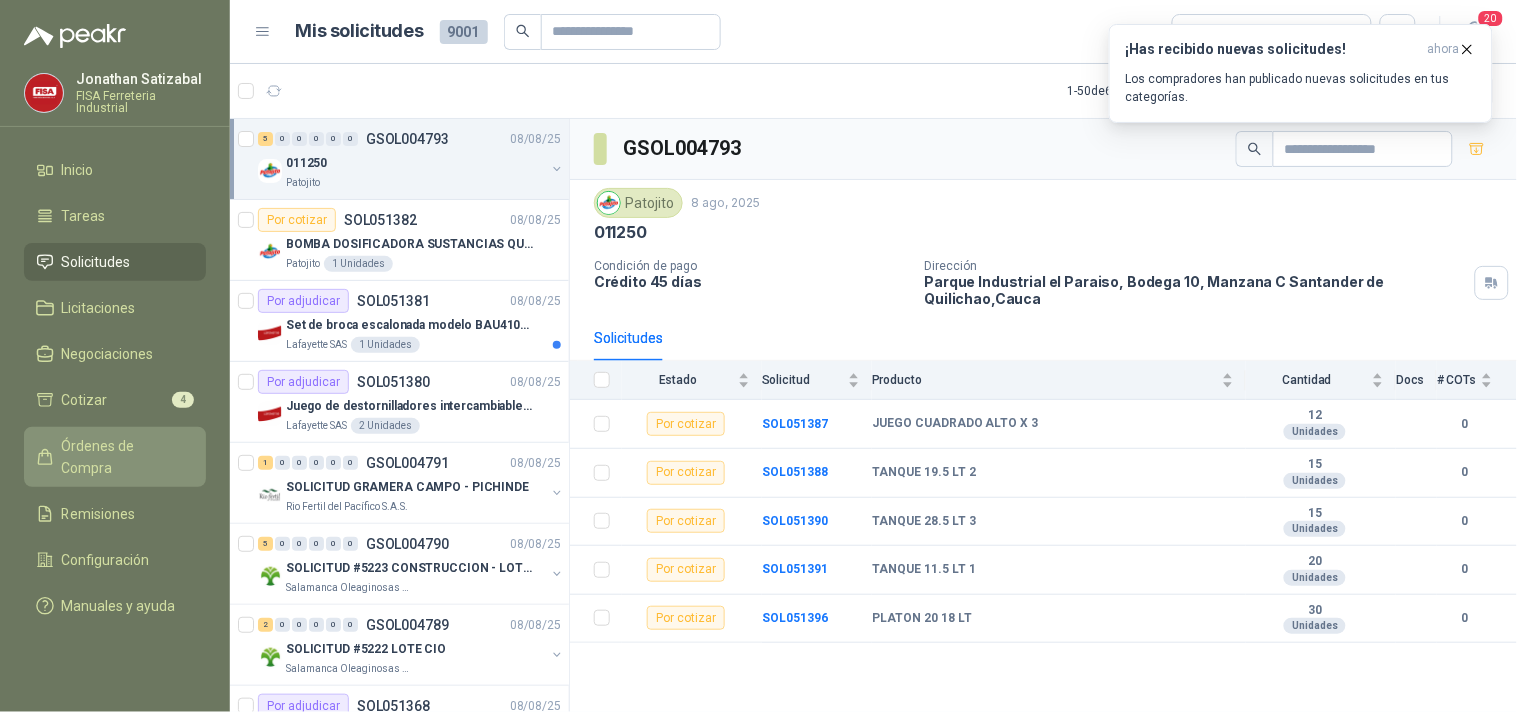 click on "Órdenes de Compra" at bounding box center [124, 457] 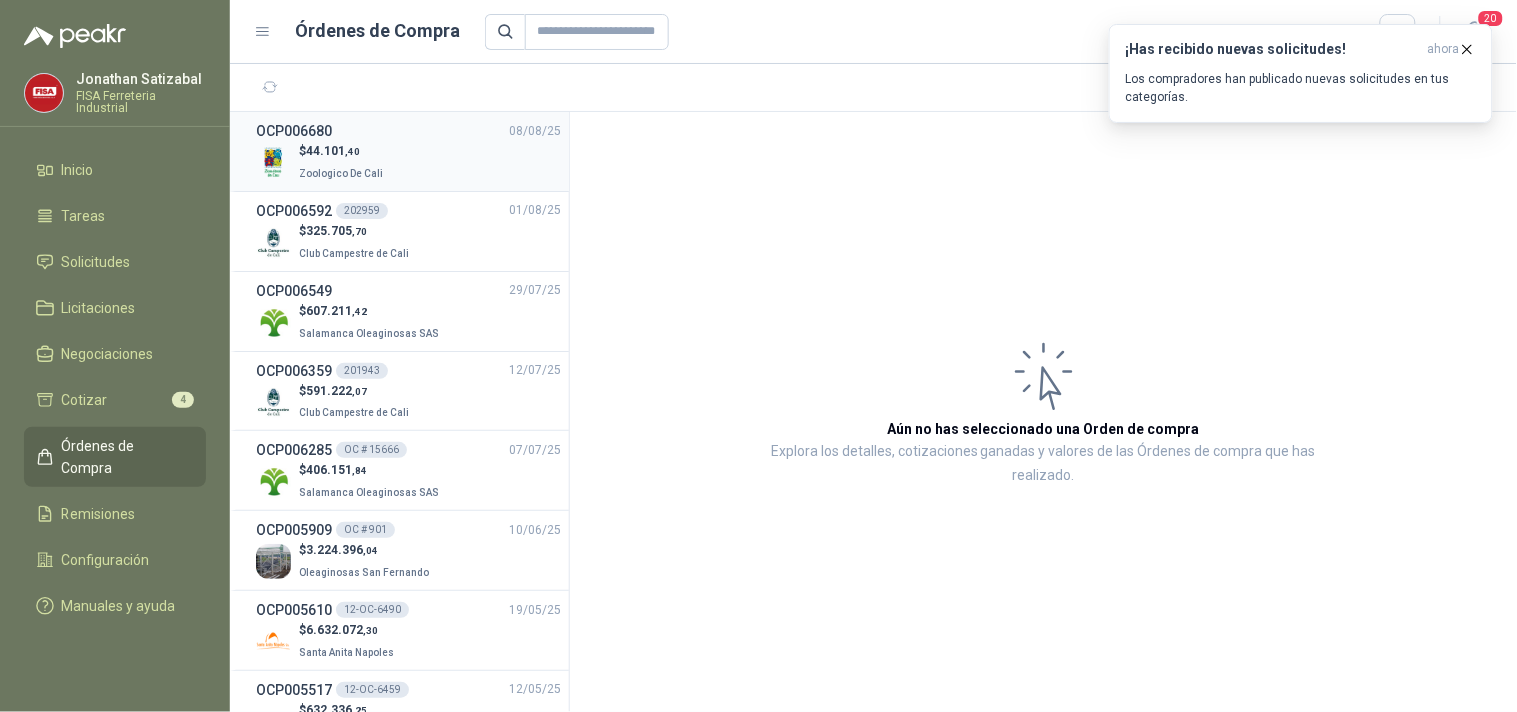 click on "OCP006680 08/08/25" at bounding box center (408, 131) 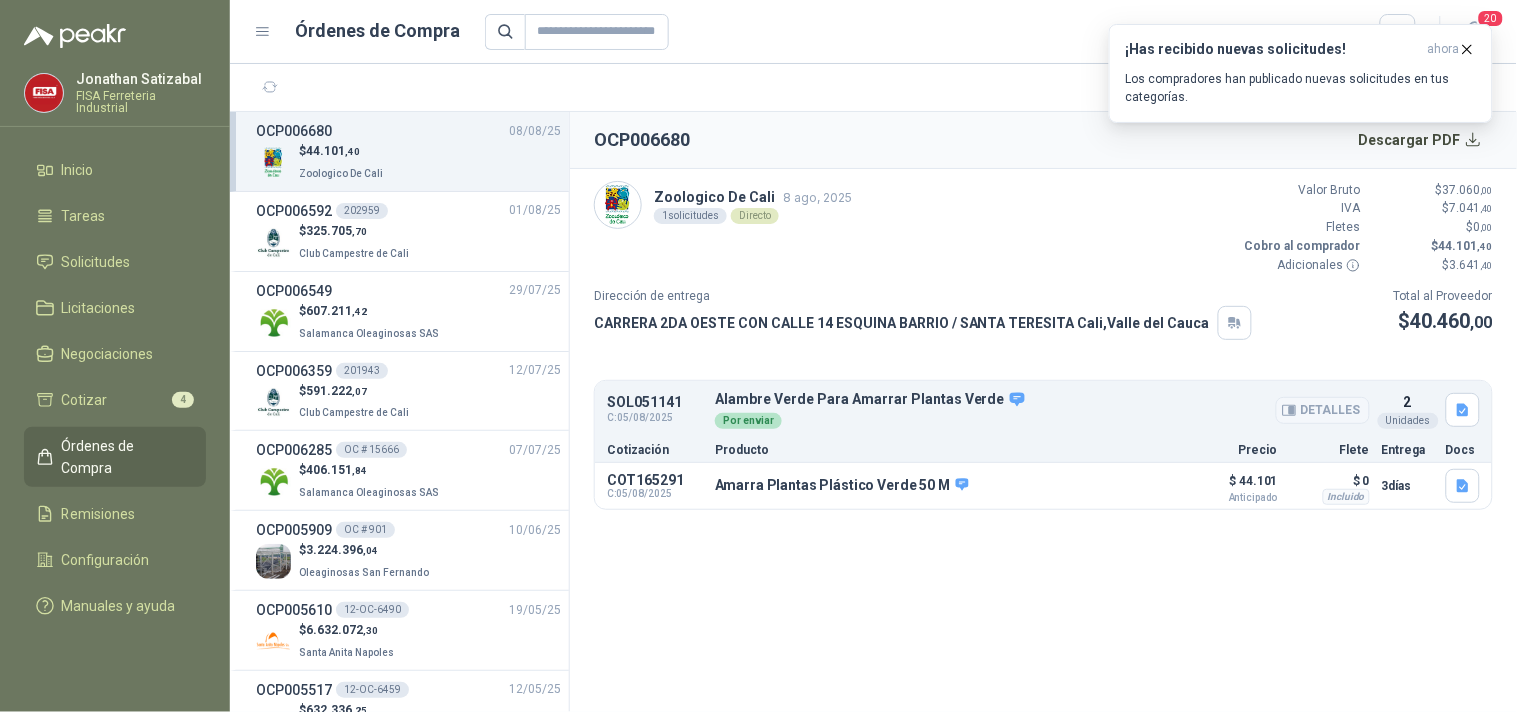 click on "Detalles" at bounding box center (1323, 410) 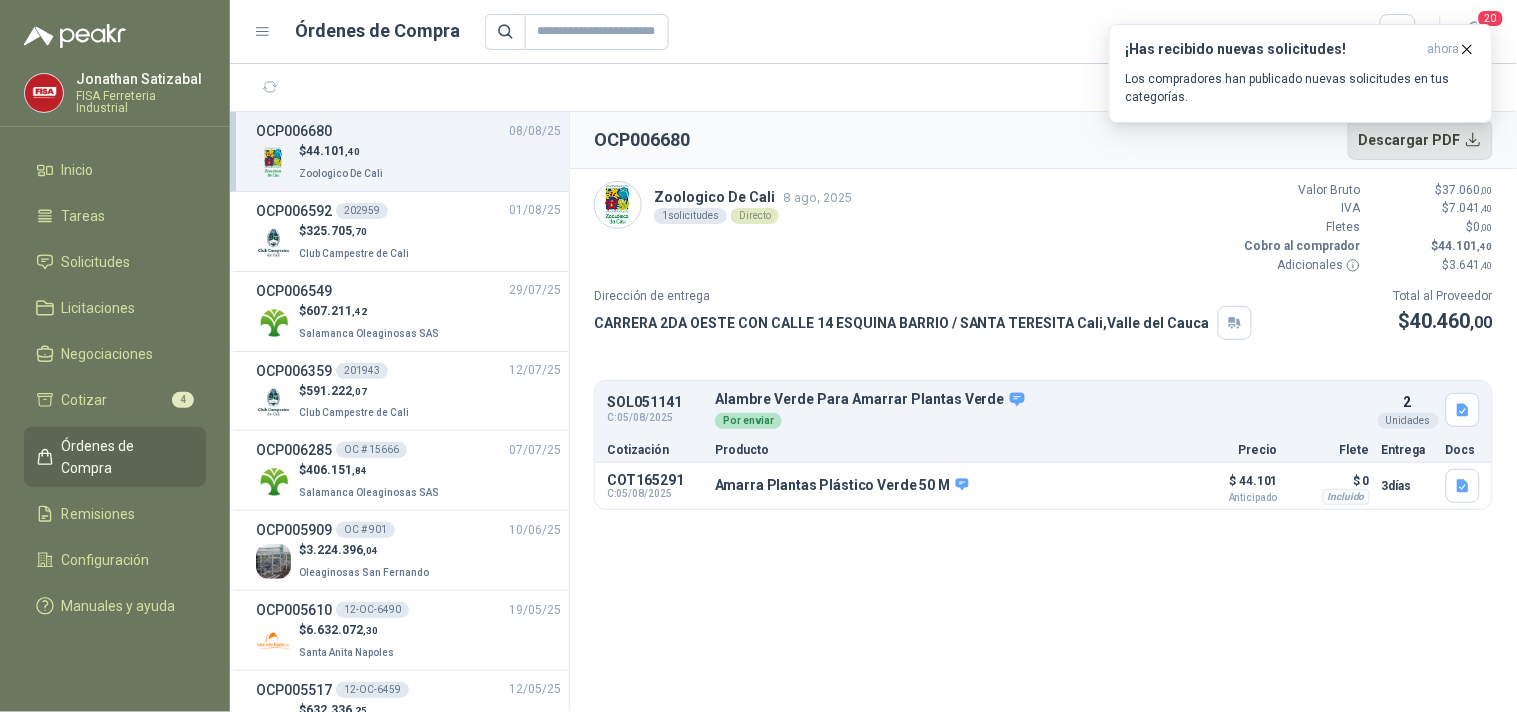 click on "Descargar PDF" at bounding box center [1421, 140] 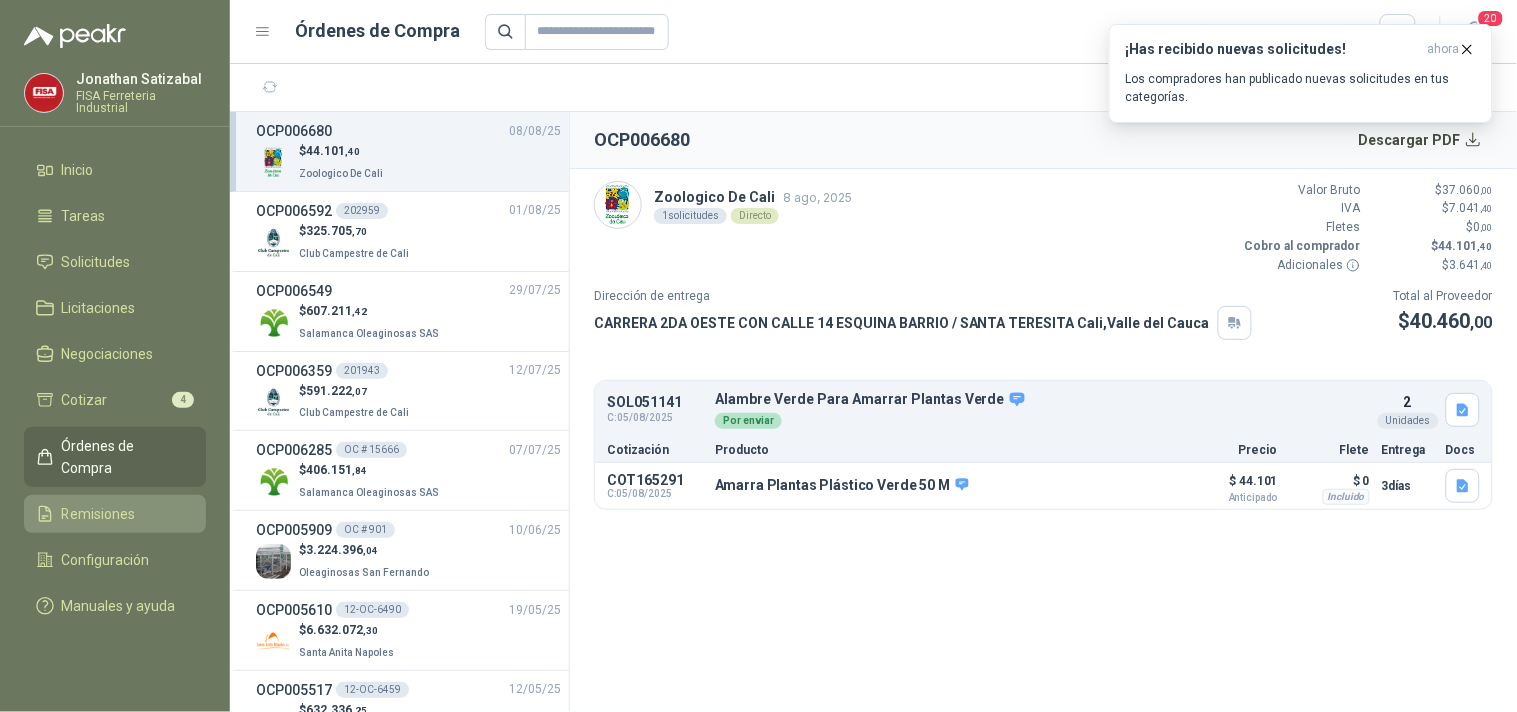 click on "Remisiones" at bounding box center [99, 514] 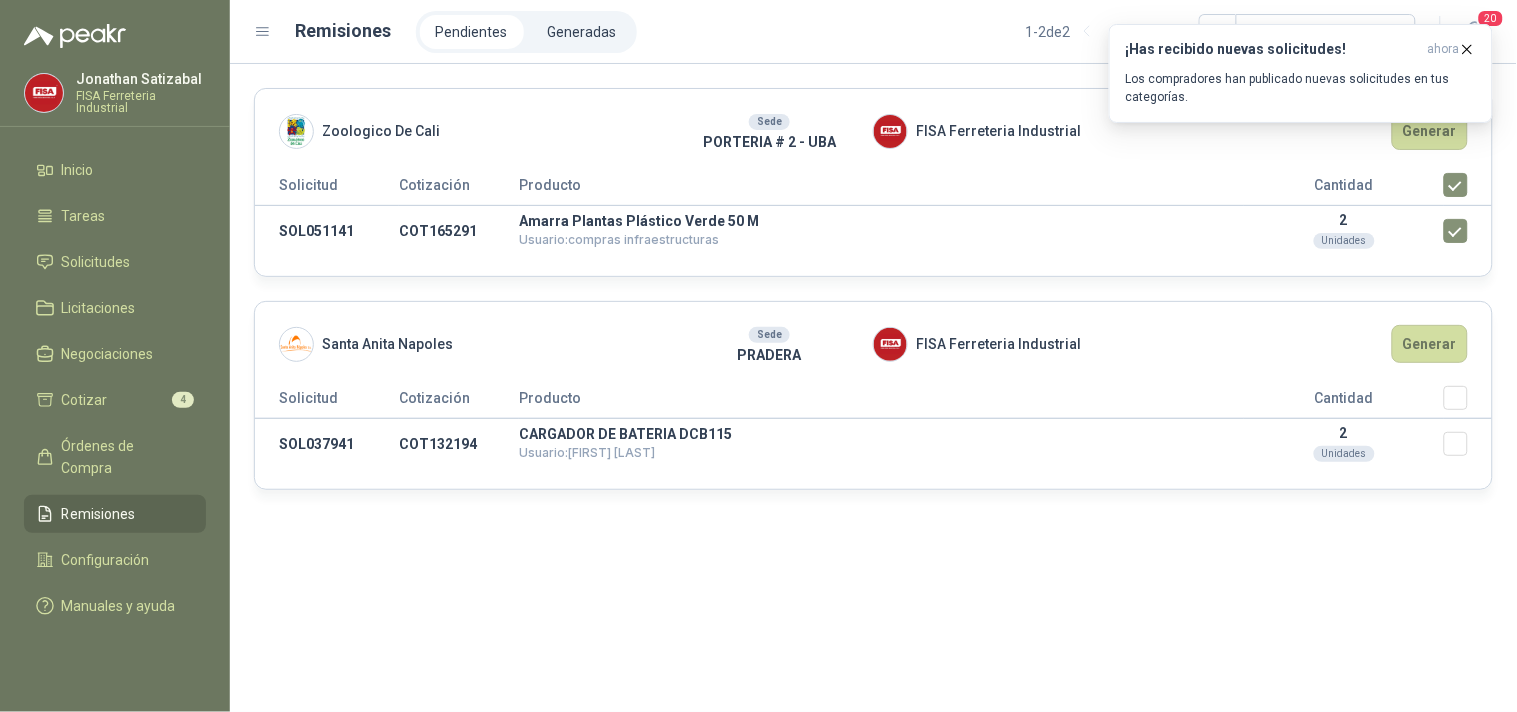 click on "¡Has recibido nuevas solicitudes! ahora   Los compradores han publicado nuevas solicitudes en tus categorías." at bounding box center (1301, 73) 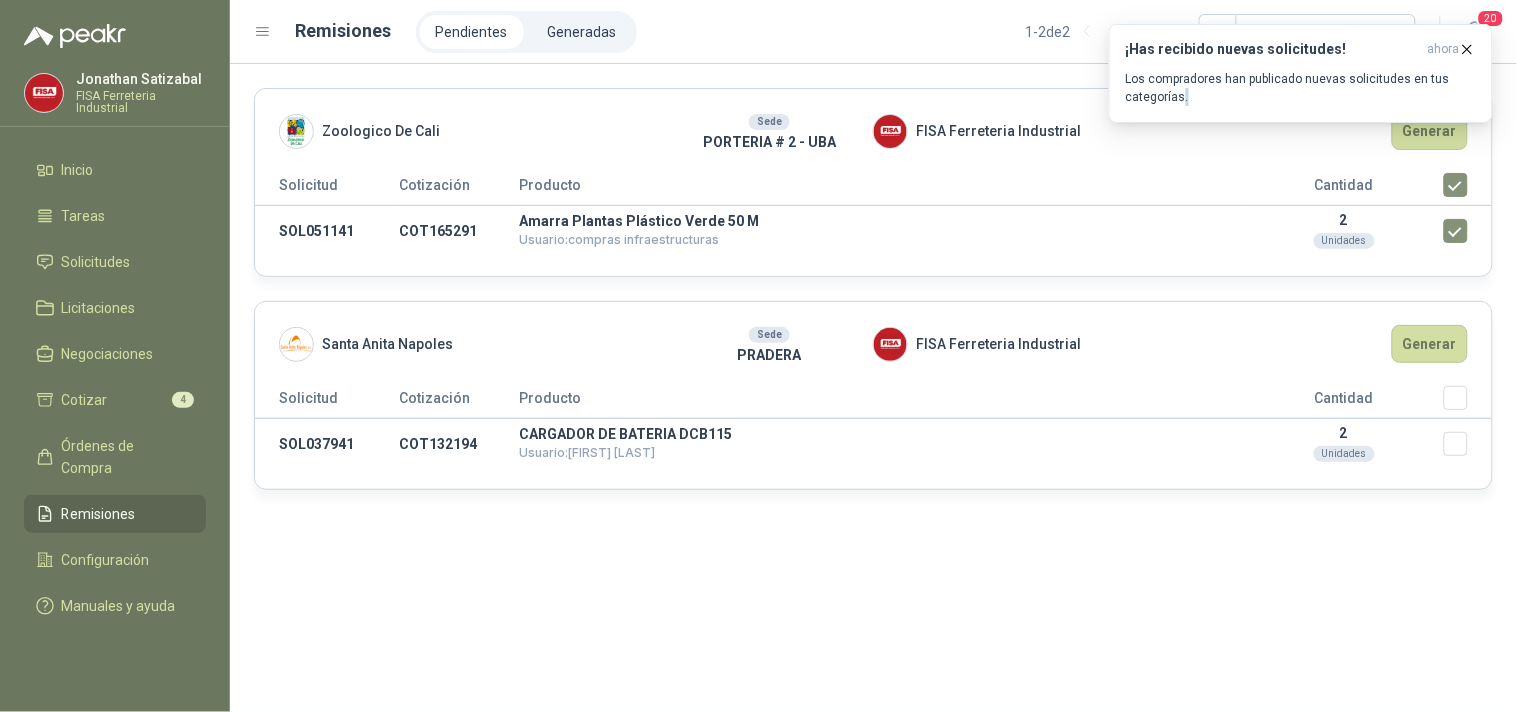 click on "¡Has recibido nuevas solicitudes! ahora   Los compradores han publicado nuevas solicitudes en tus categorías." at bounding box center [1301, 73] 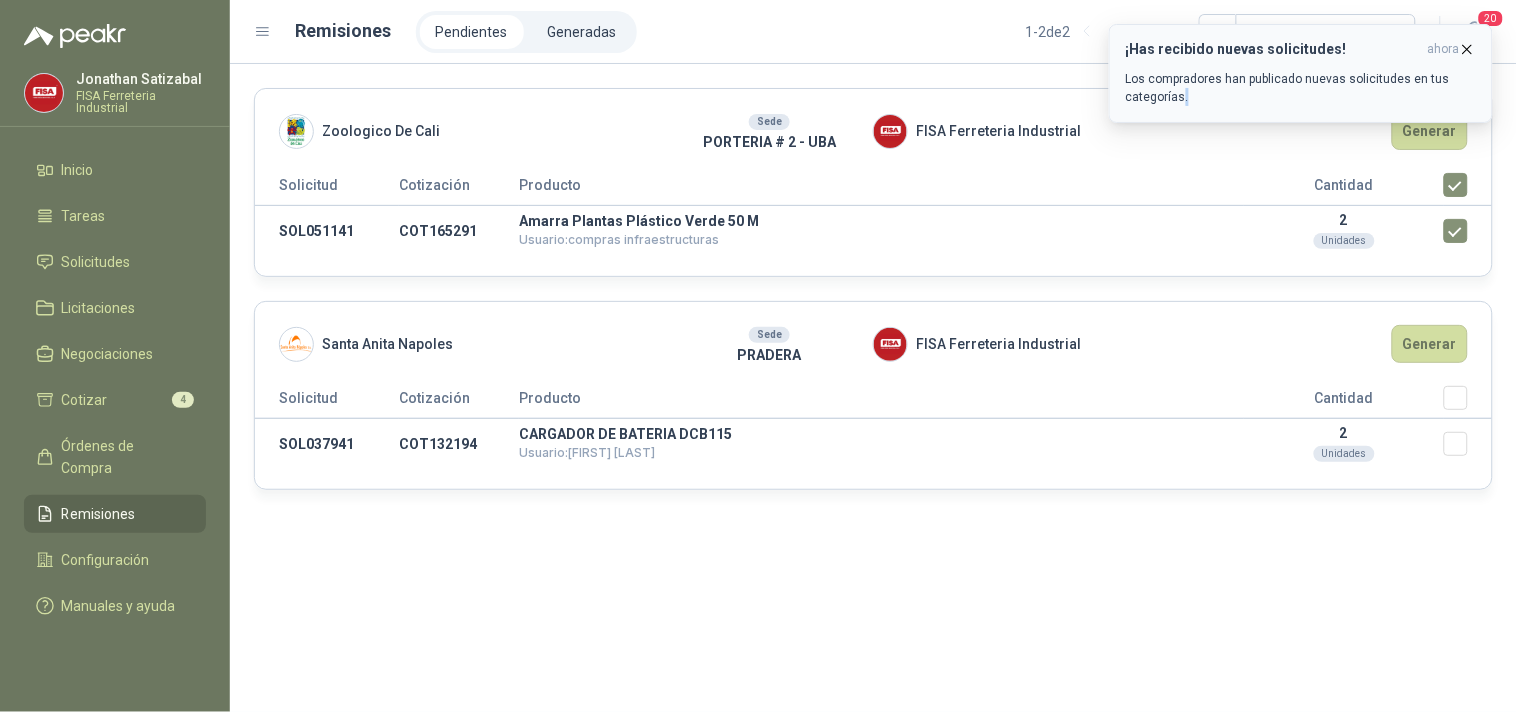 click 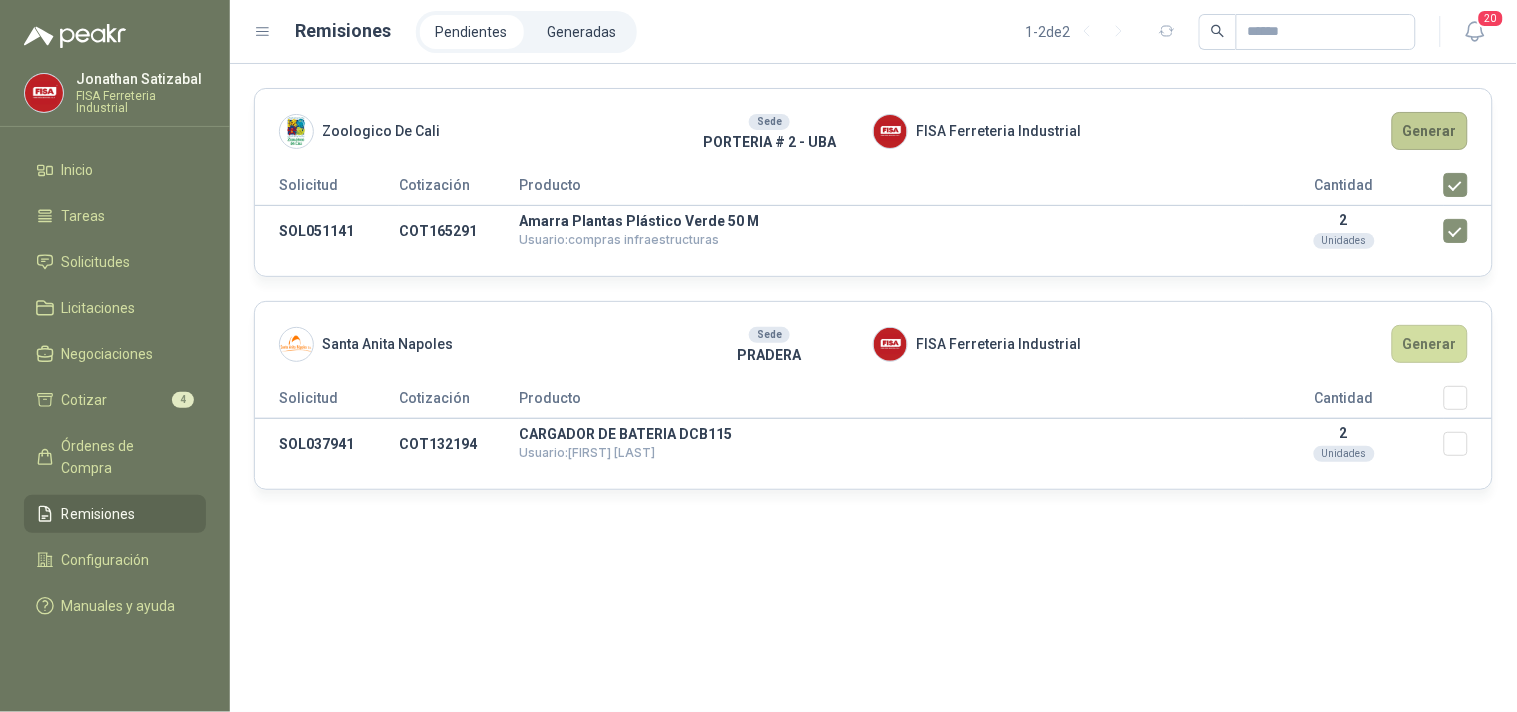click on "Generar" at bounding box center (1430, 131) 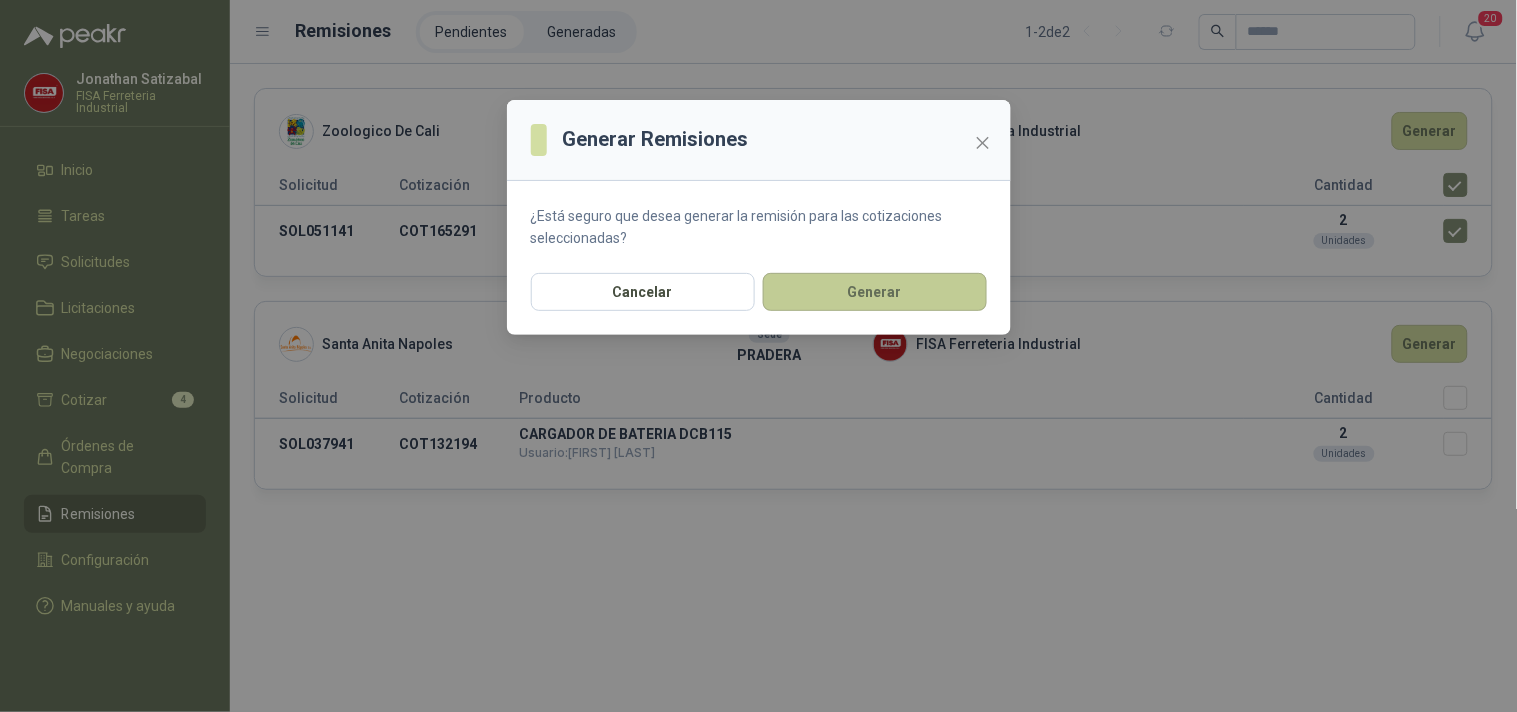 click on "Generar" at bounding box center (875, 292) 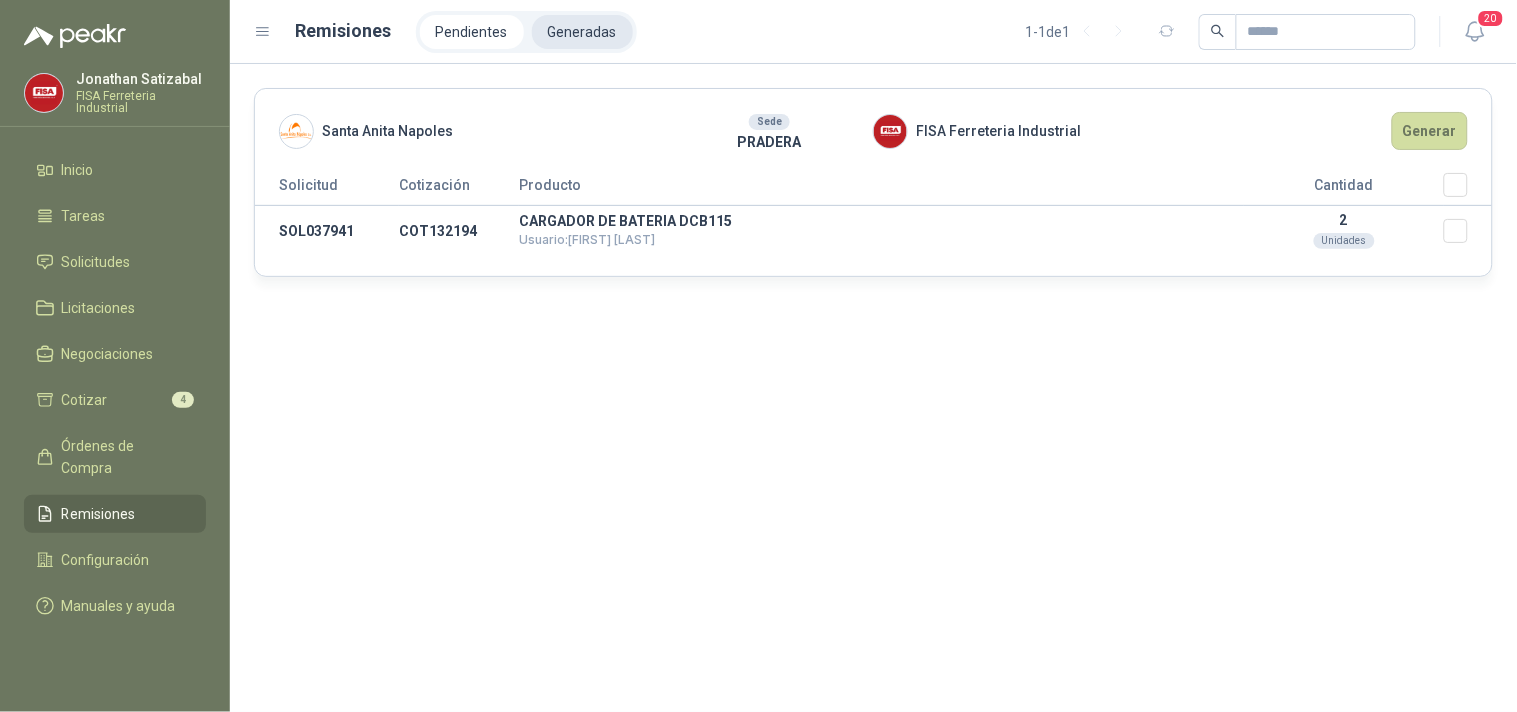 click on "Generadas" at bounding box center (582, 32) 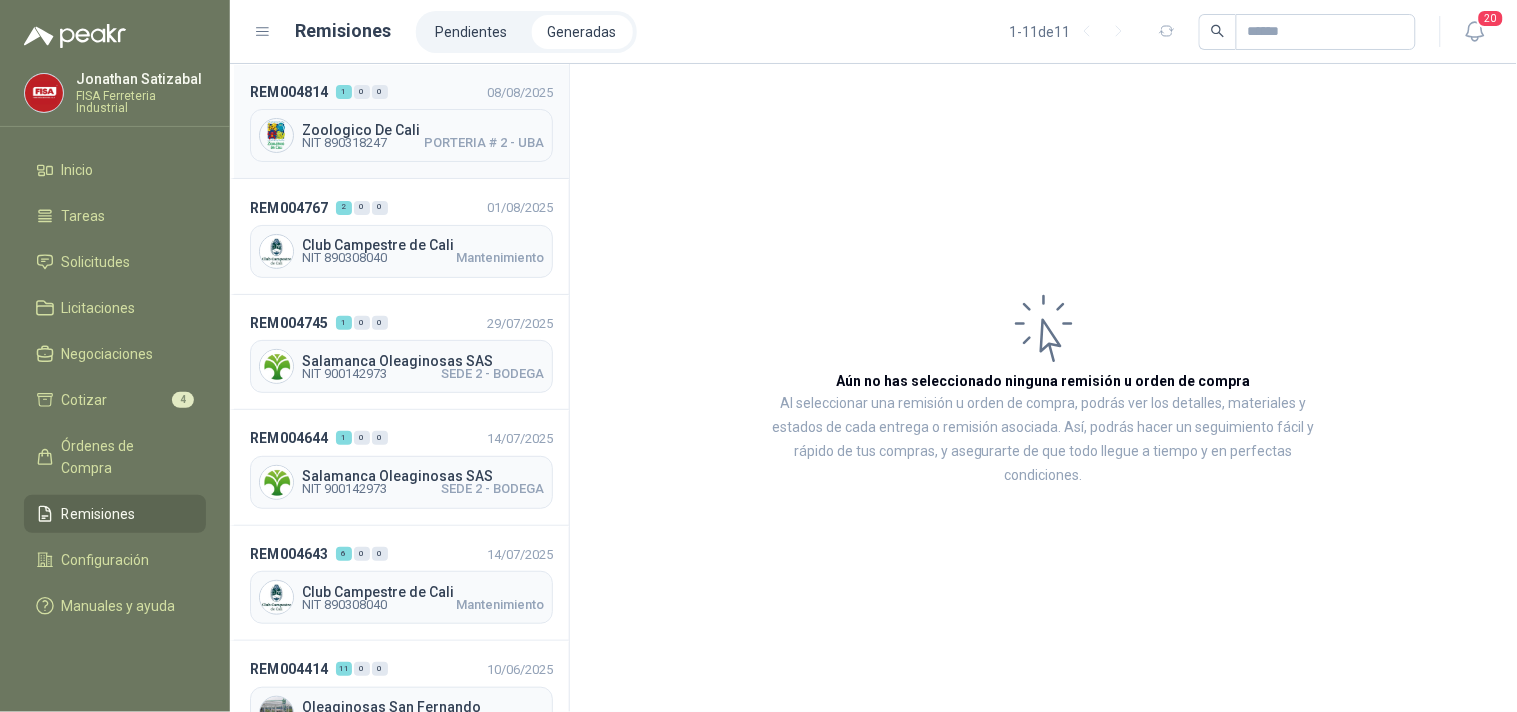 click on "NIT   890318247" at bounding box center [344, 143] 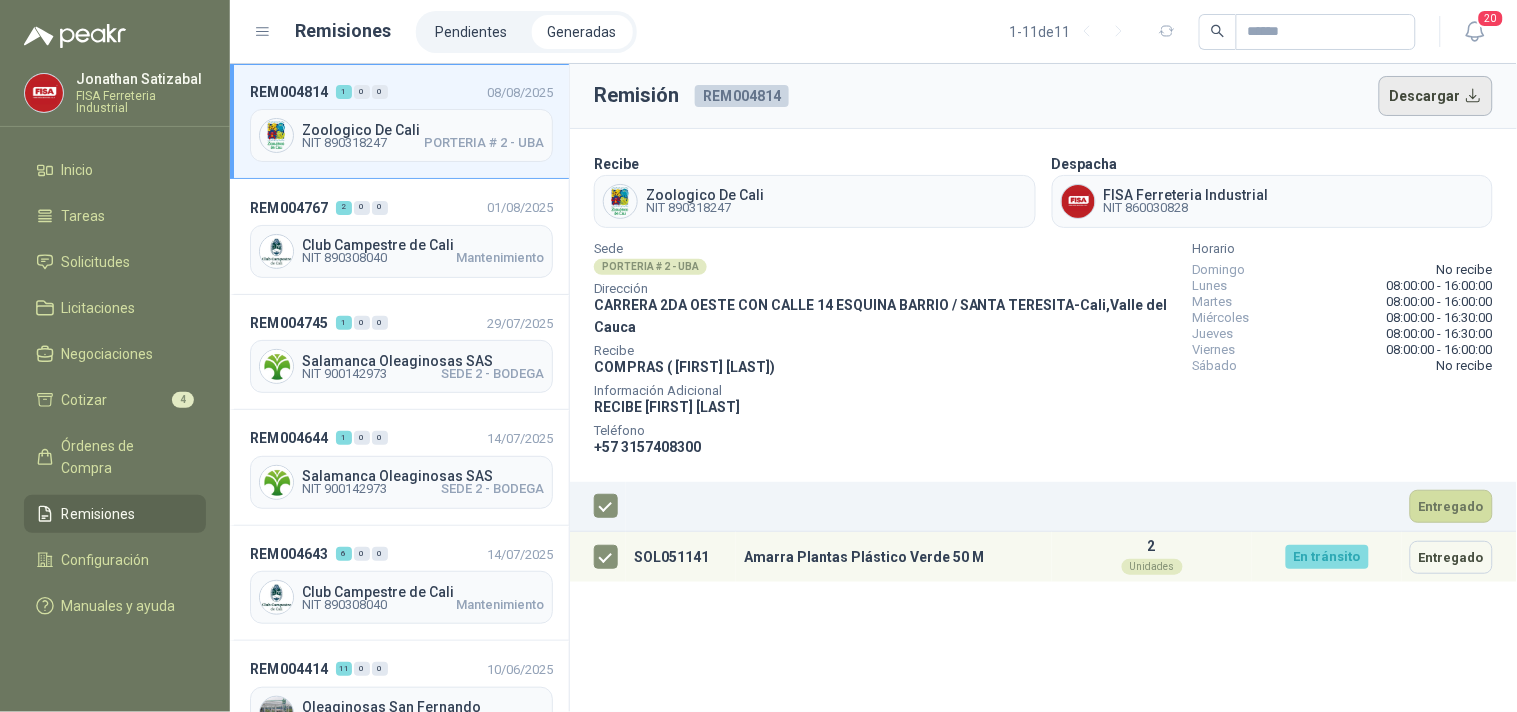 click on "Descargar" at bounding box center [1436, 96] 